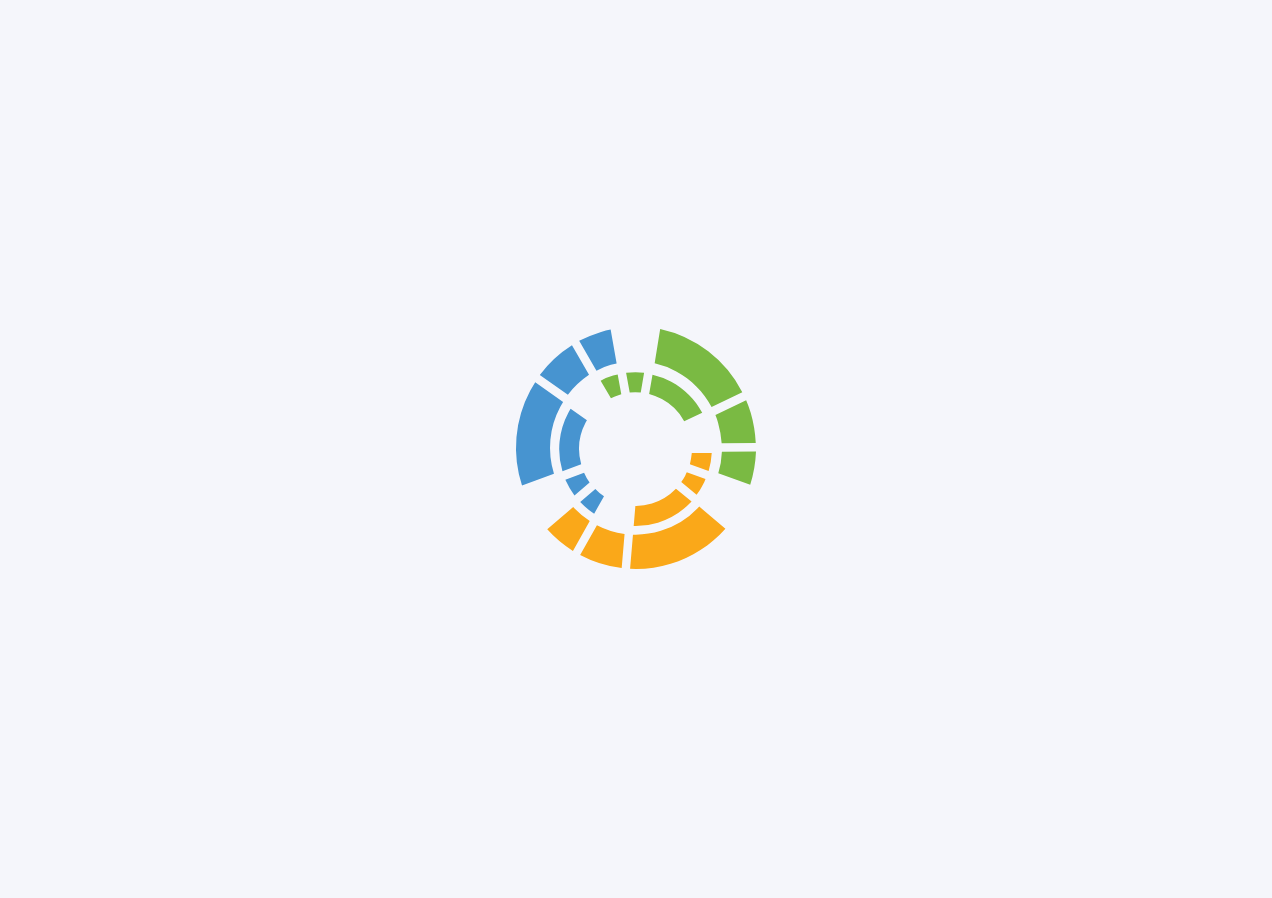 scroll, scrollTop: 0, scrollLeft: 0, axis: both 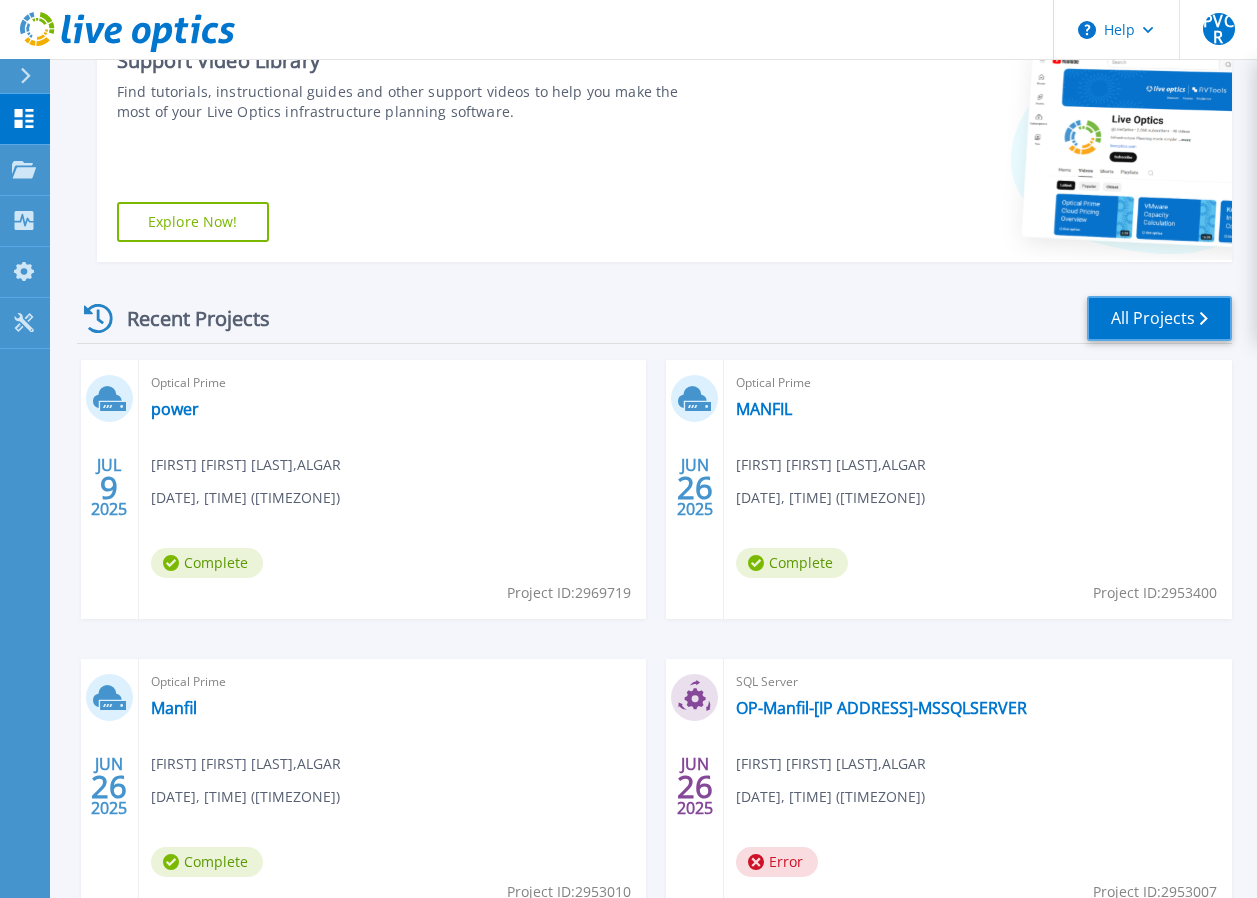 click on "All Projects" at bounding box center (1159, 318) 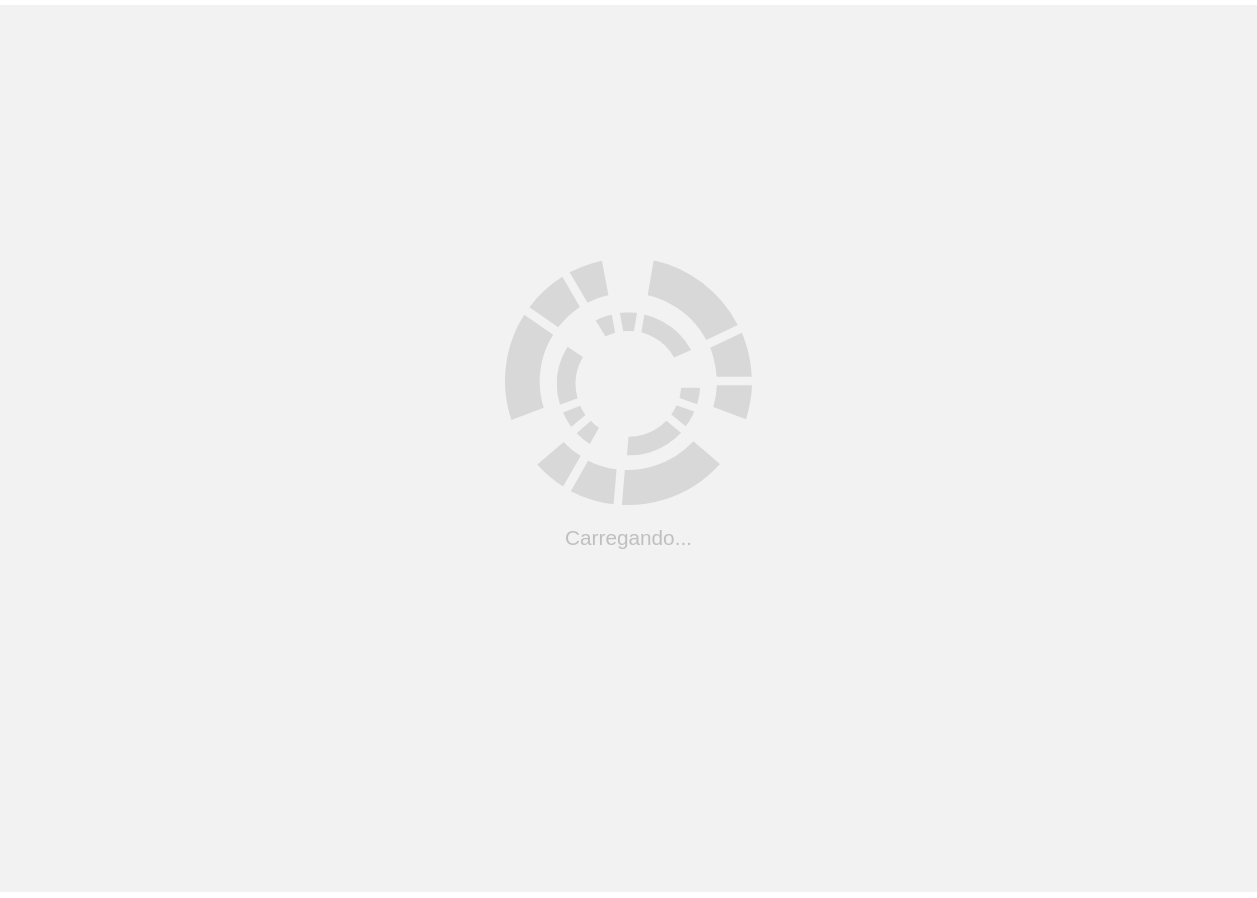 scroll, scrollTop: 0, scrollLeft: 0, axis: both 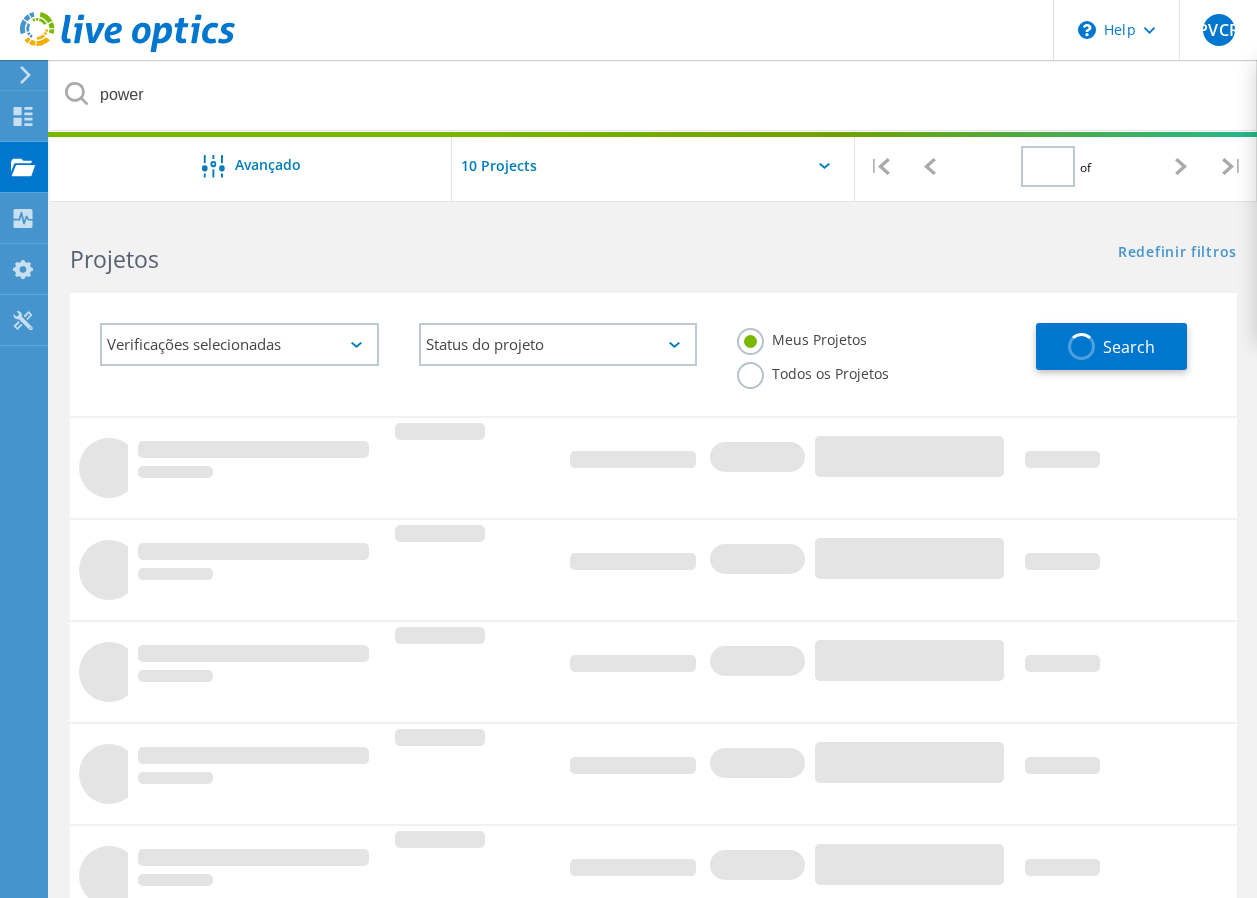 type on "1" 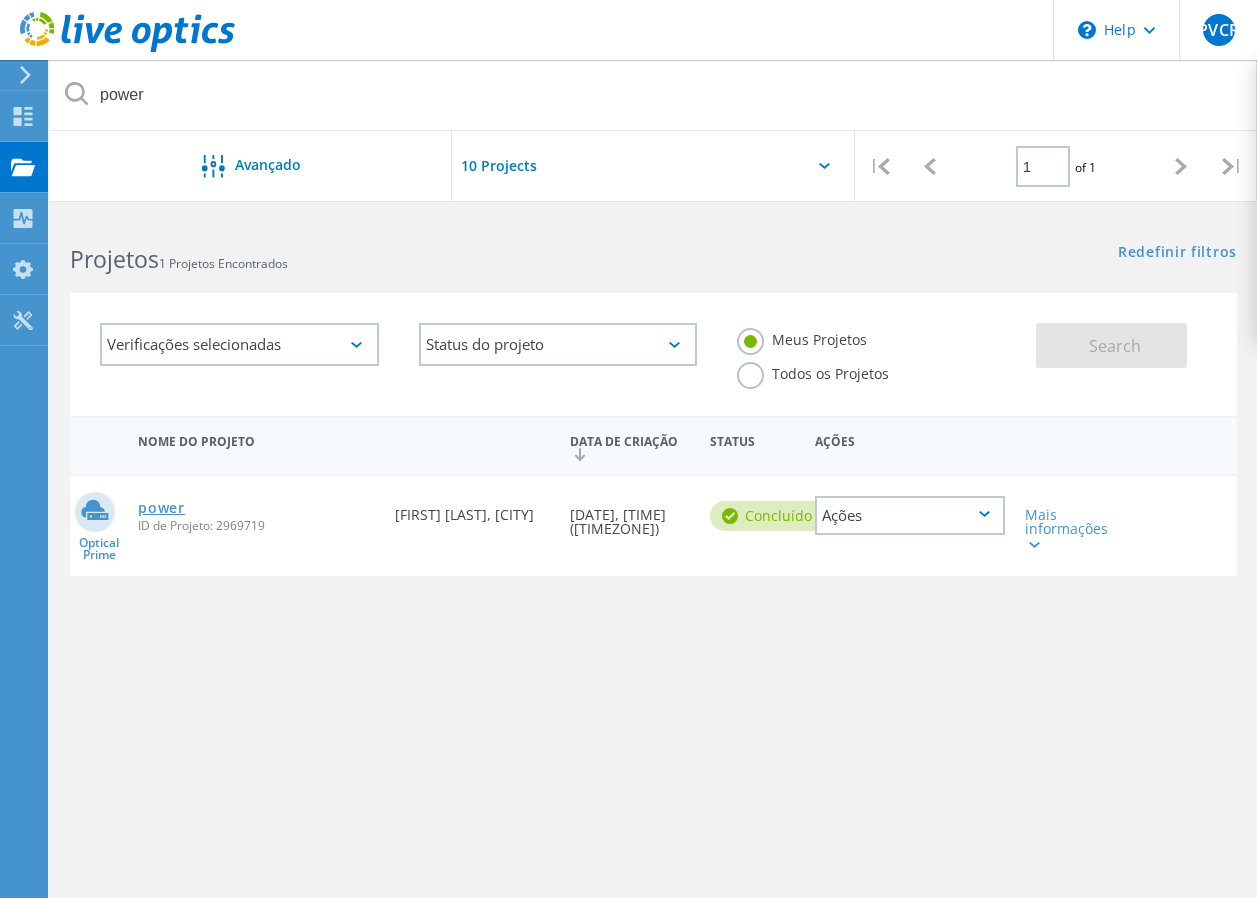click on "power" 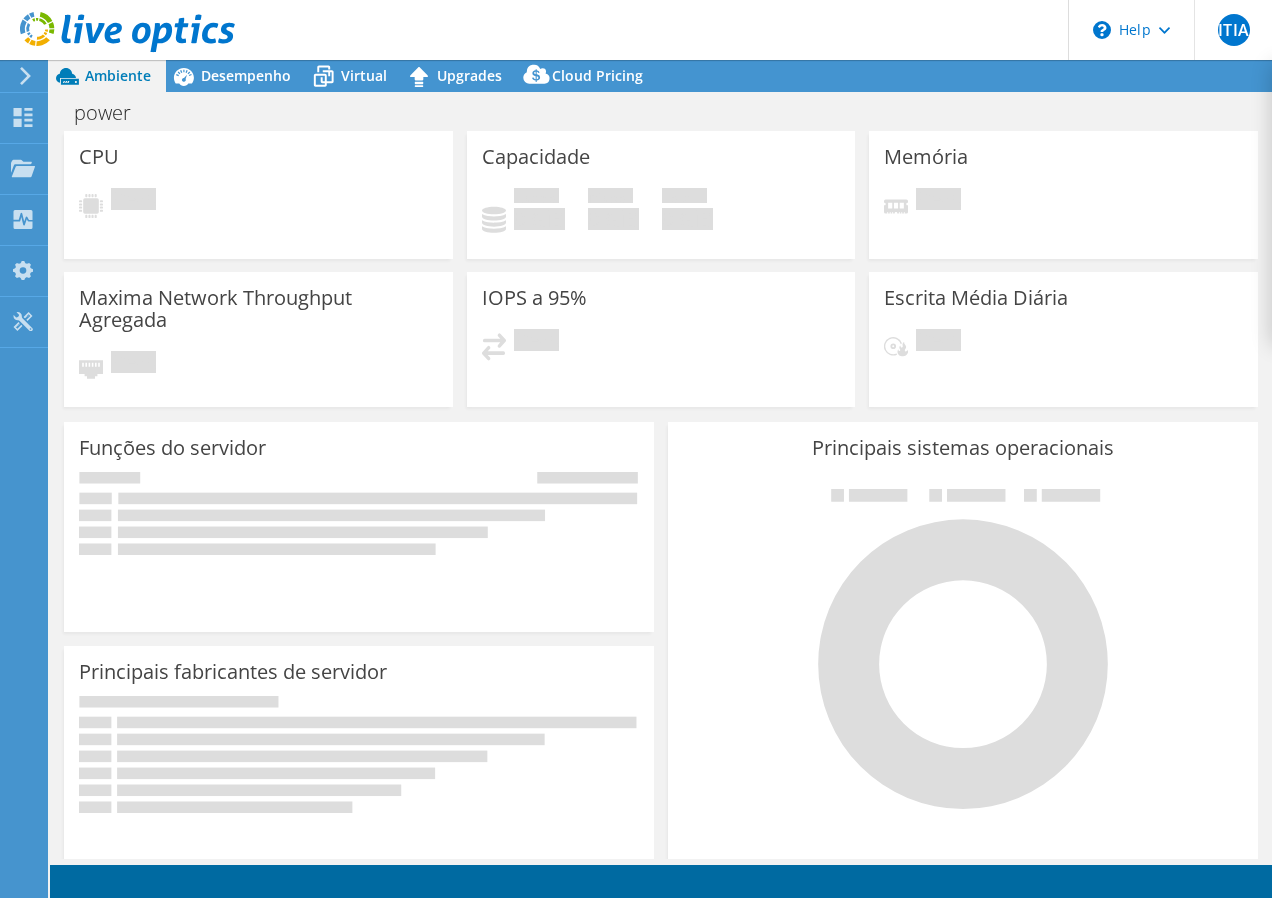 scroll, scrollTop: 0, scrollLeft: 0, axis: both 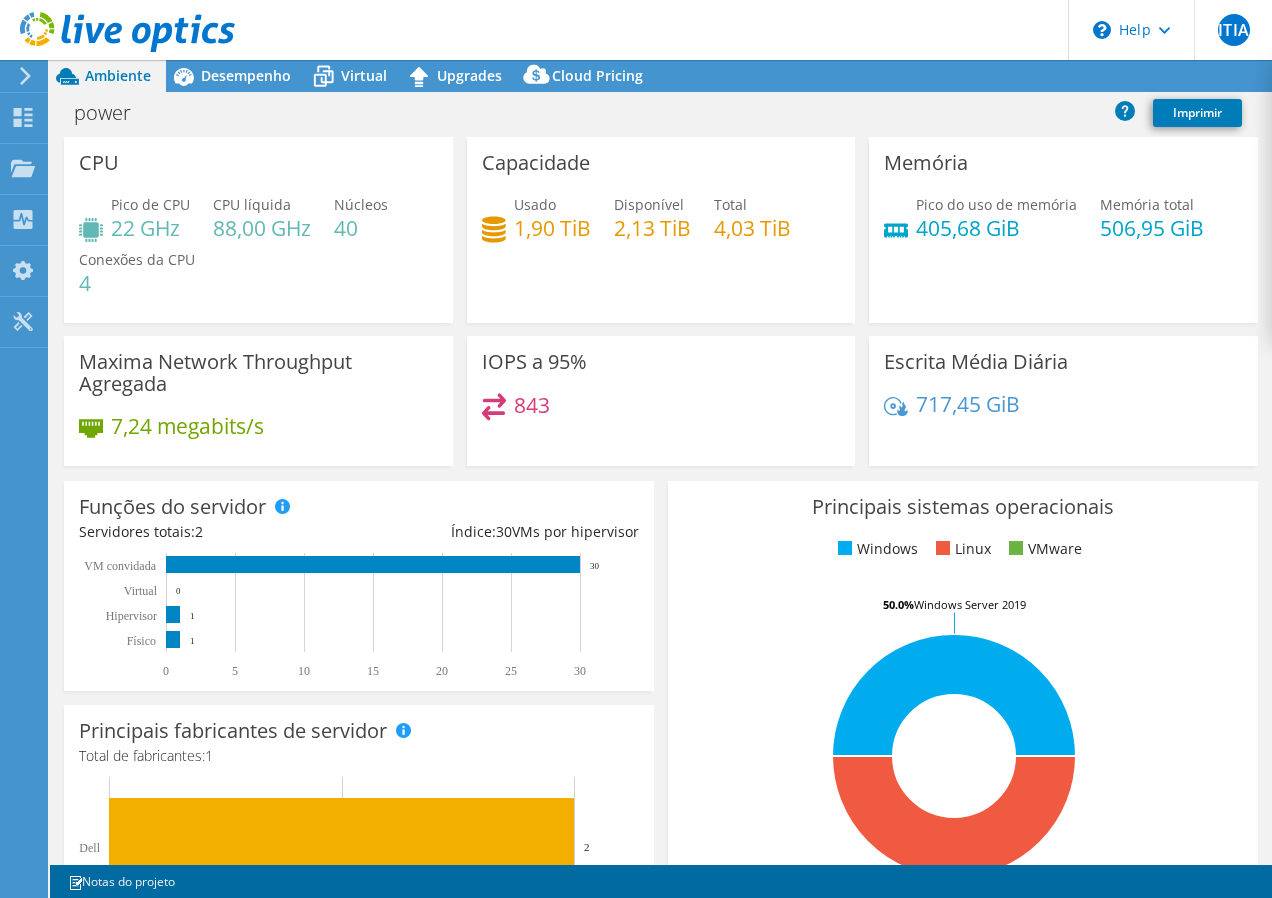 select on "SouthAmerica" 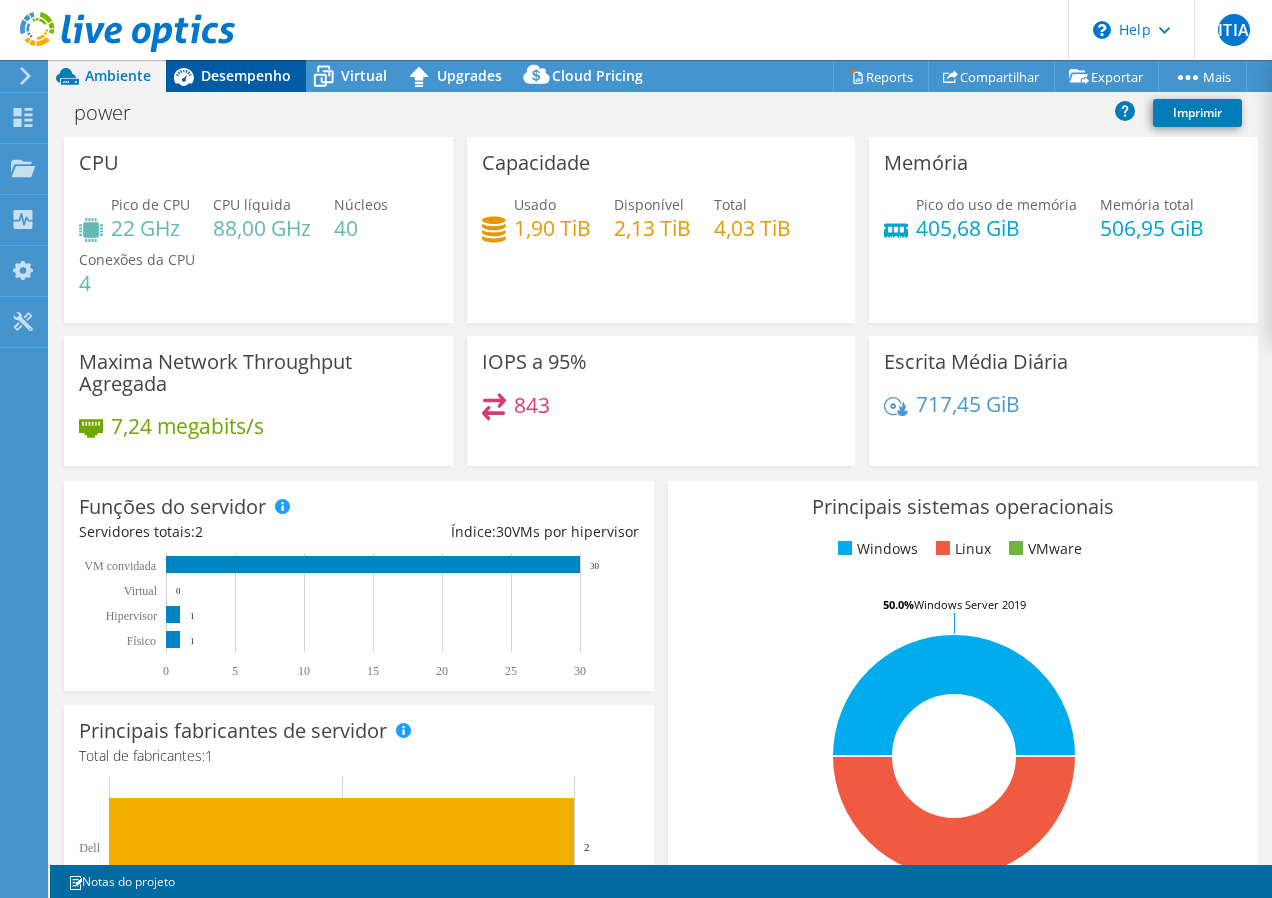 click on "Desempenho" at bounding box center (246, 75) 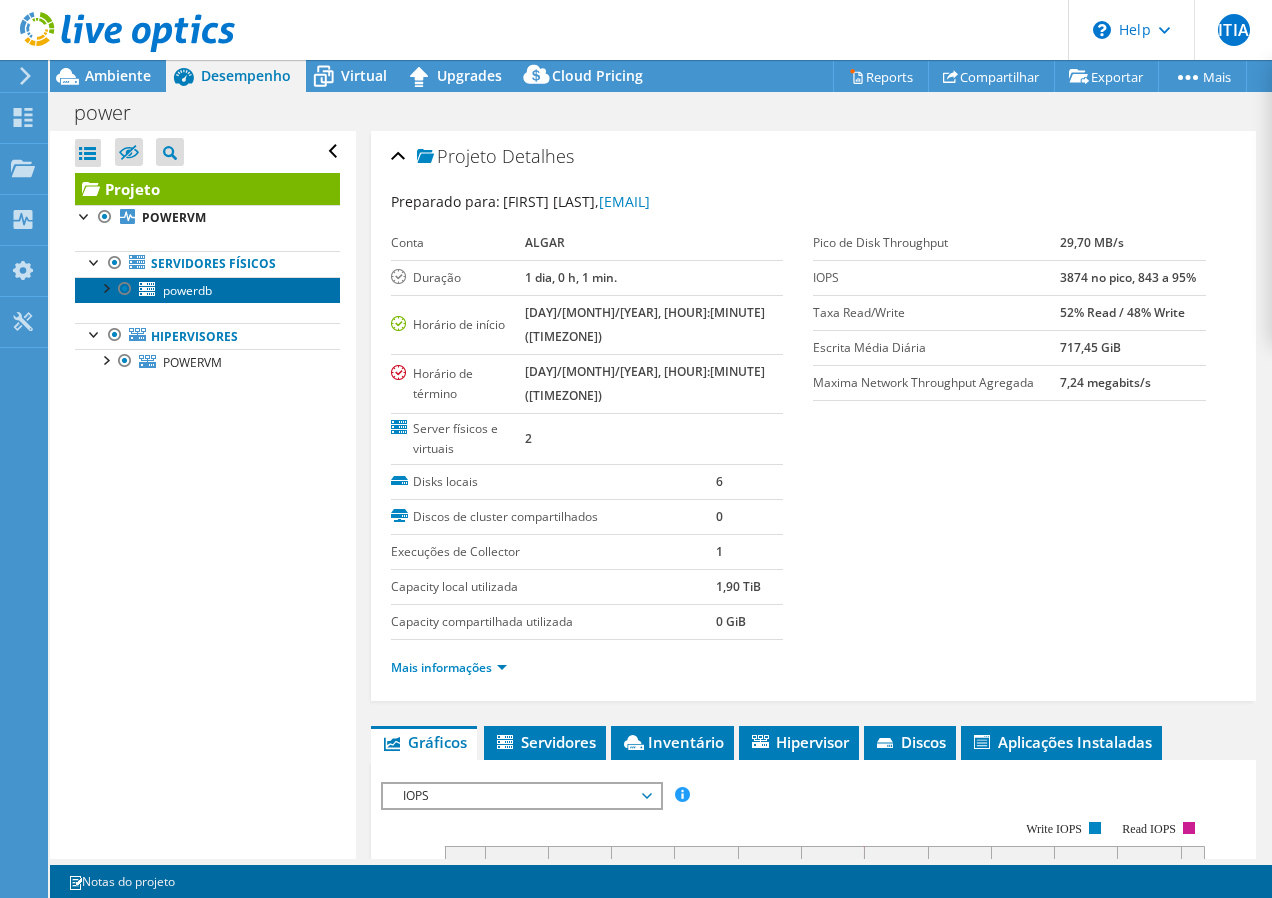 click on "powerdb" at bounding box center [187, 290] 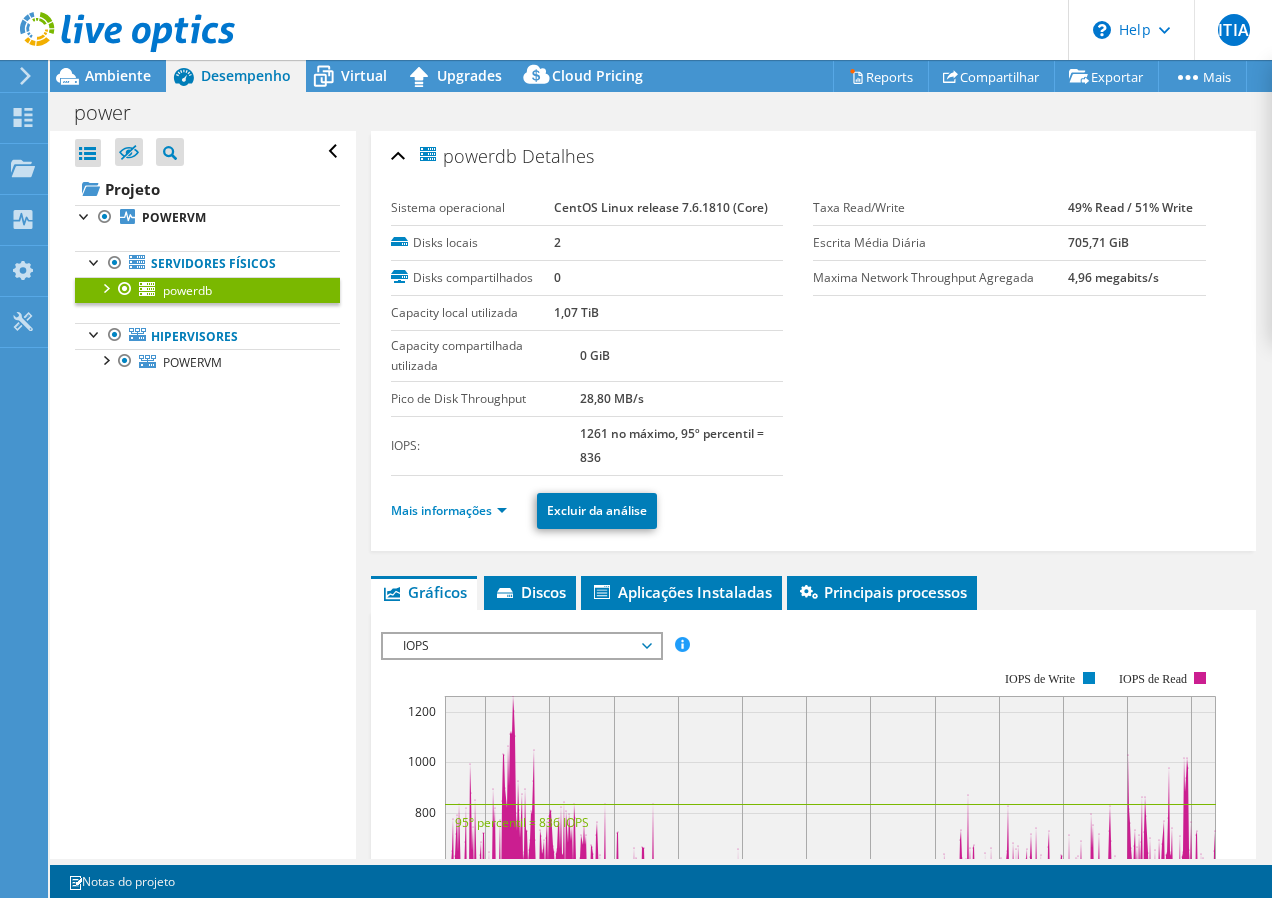 click 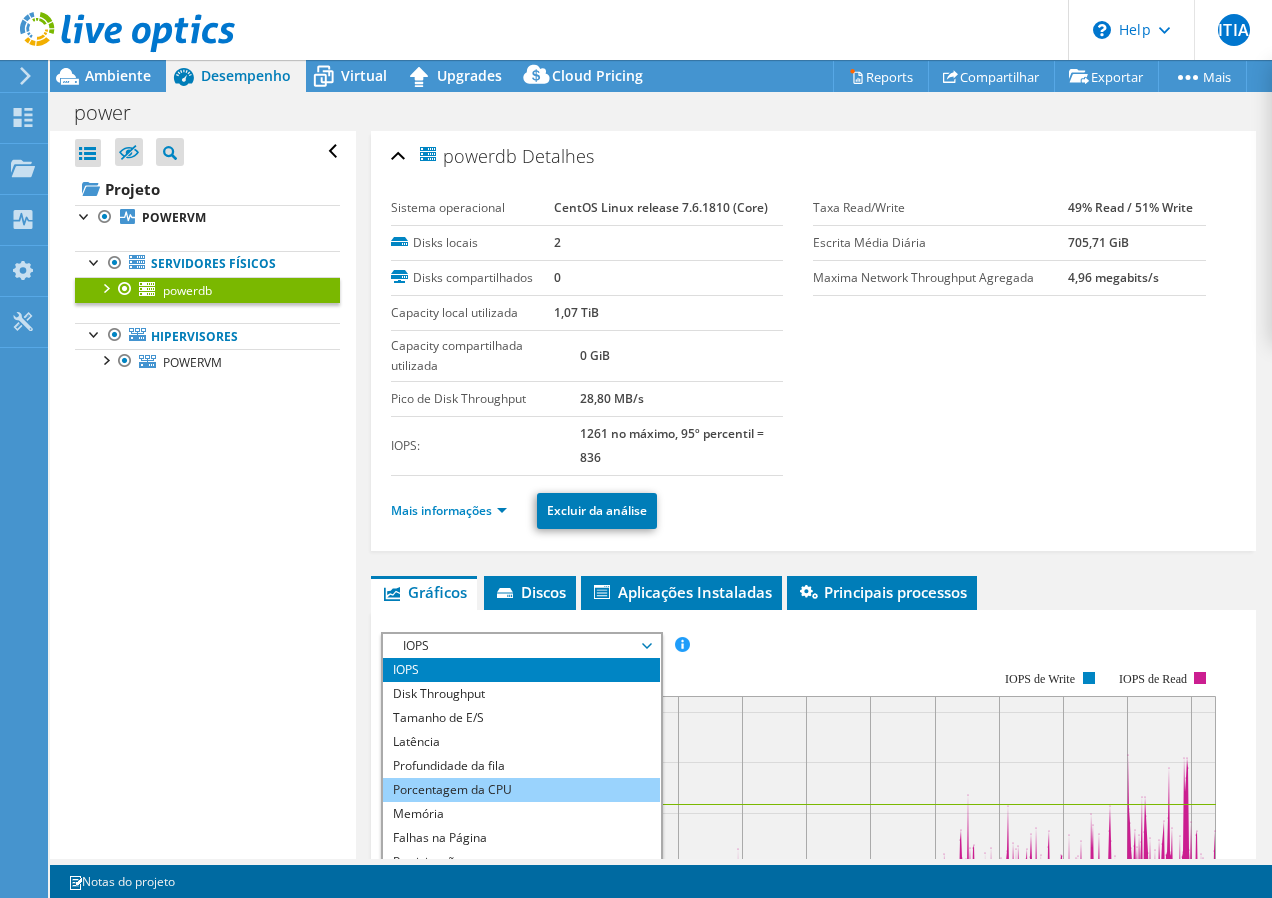 click on "Porcentagem da CPU" at bounding box center [521, 790] 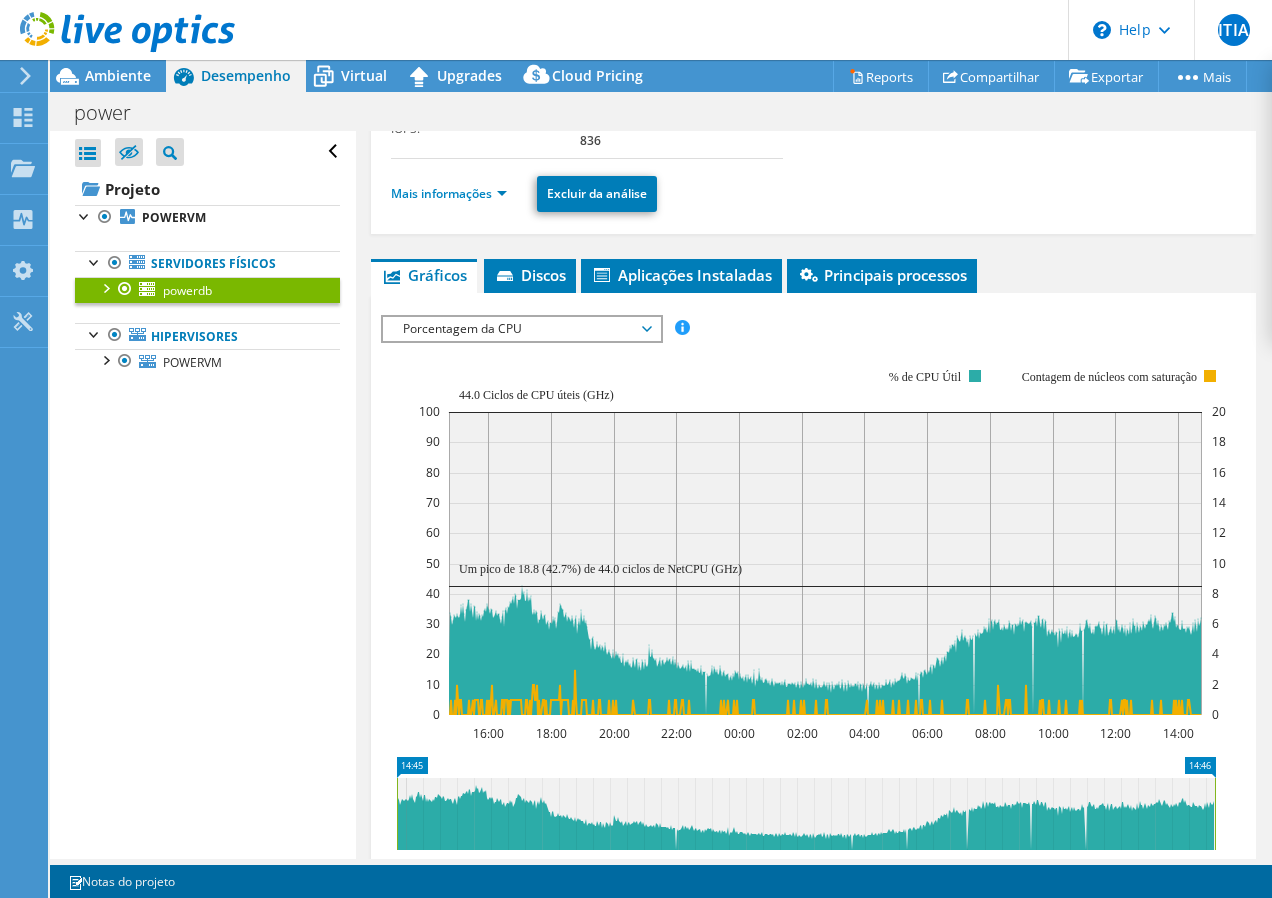 scroll, scrollTop: 325, scrollLeft: 0, axis: vertical 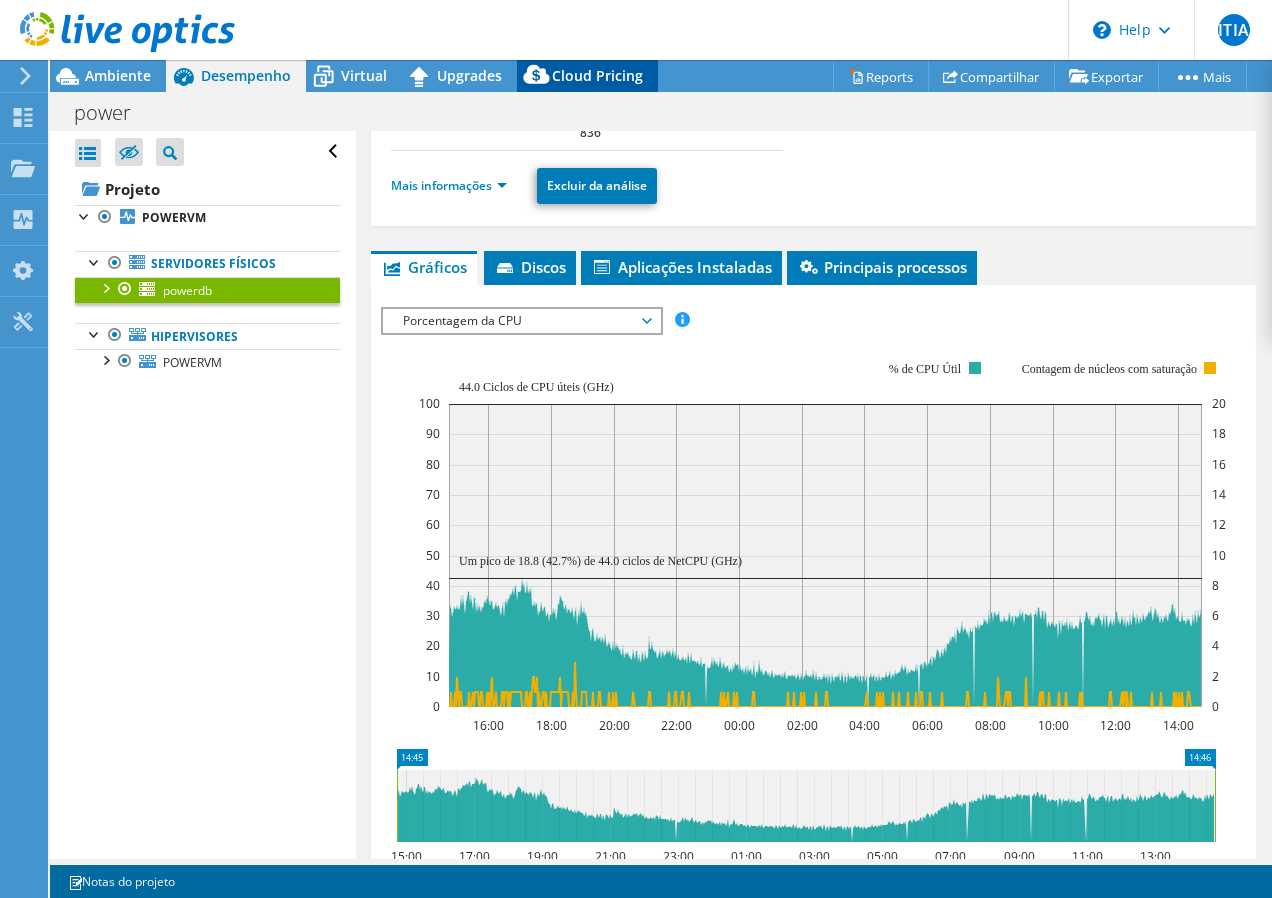 click on "Cloud Pricing" at bounding box center [597, 75] 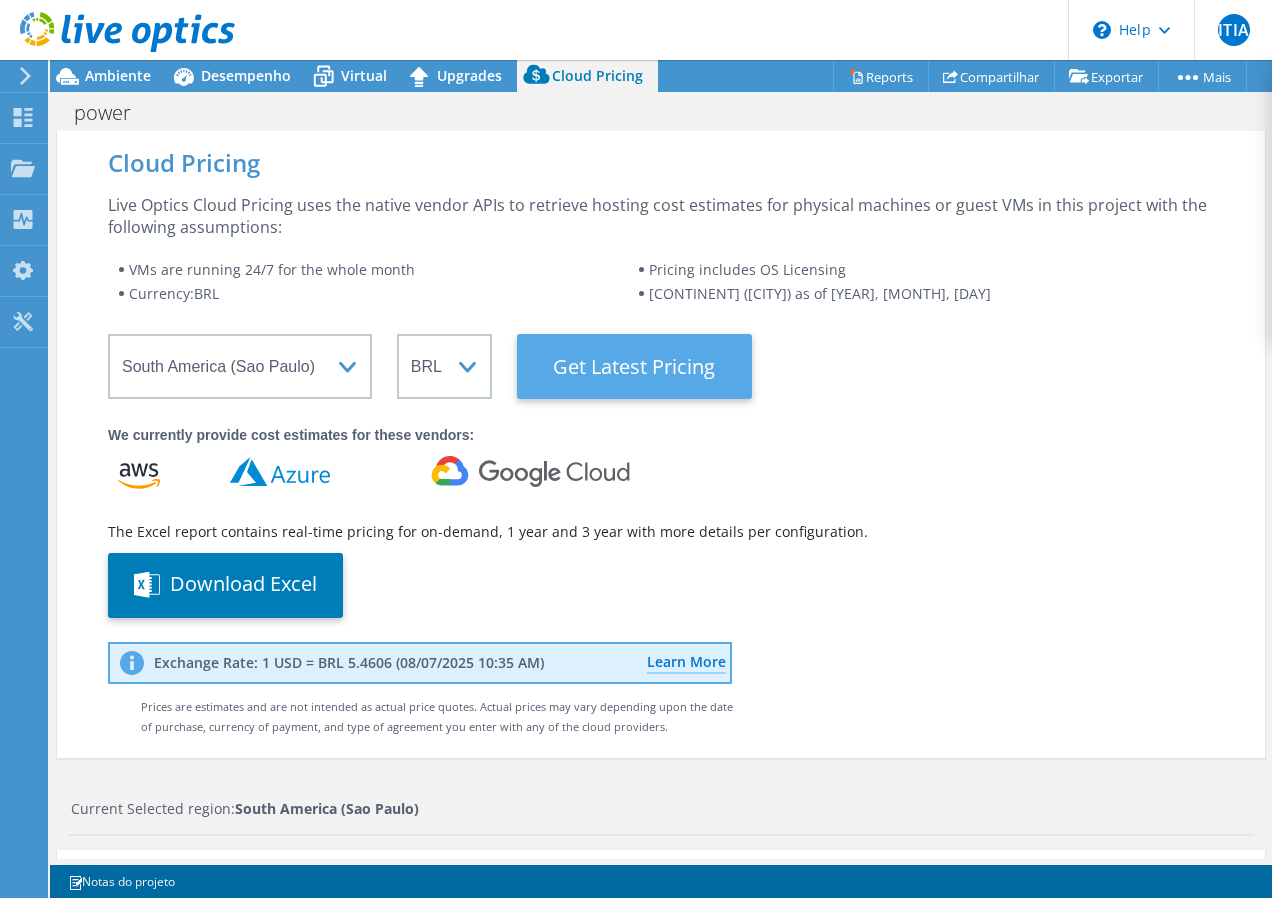 click on "Get Latest Pricing" at bounding box center [634, 366] 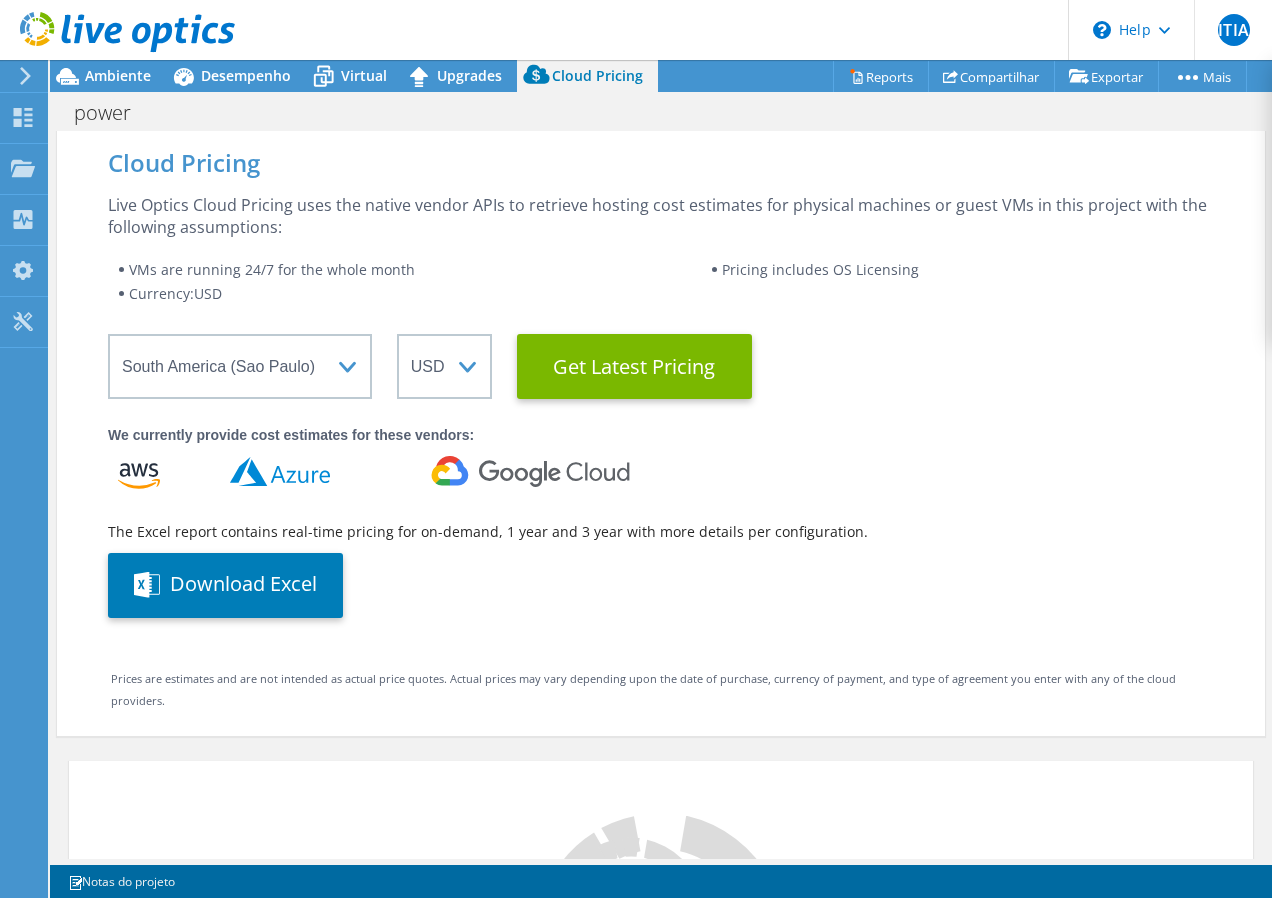 select on "BRL" 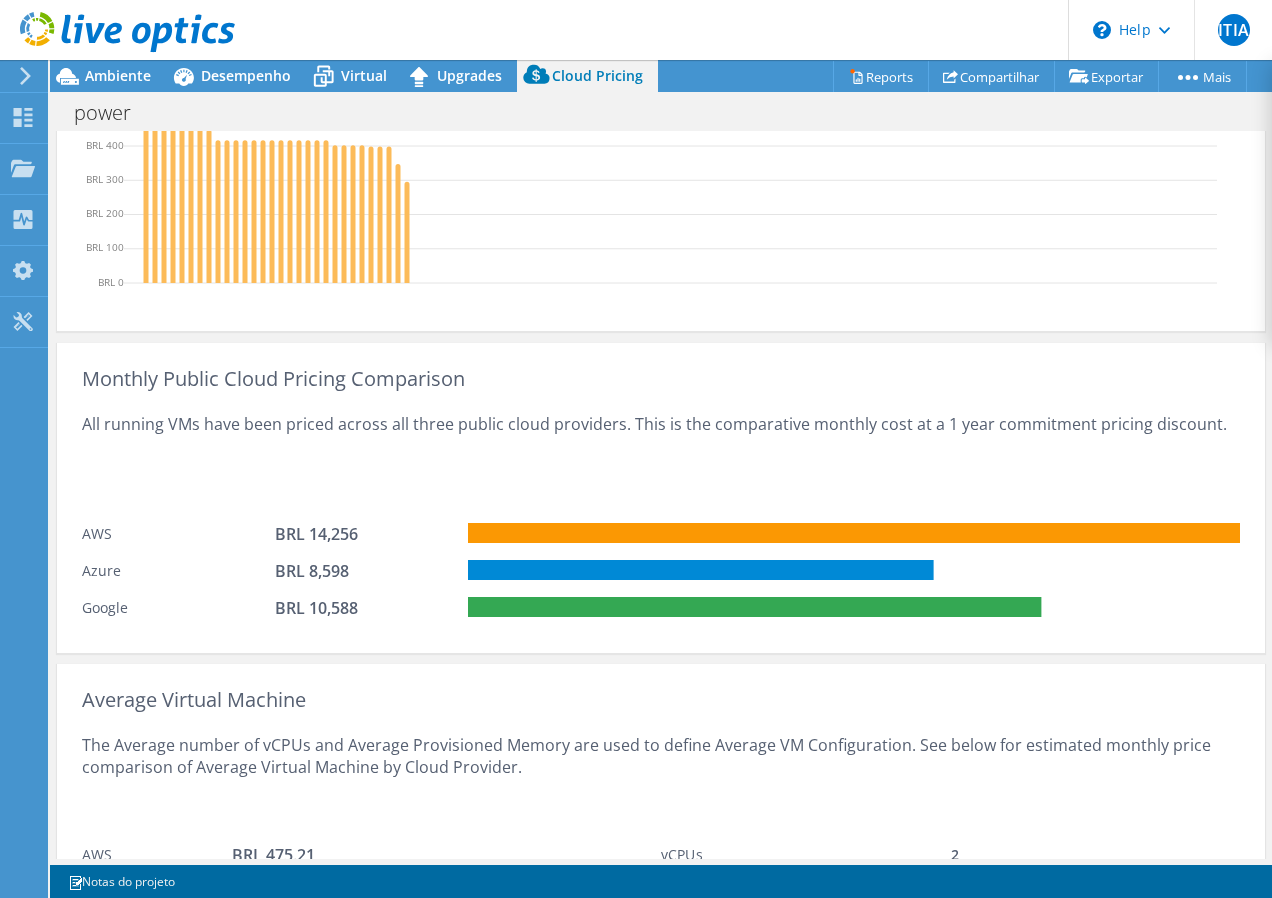 scroll, scrollTop: 1067, scrollLeft: 0, axis: vertical 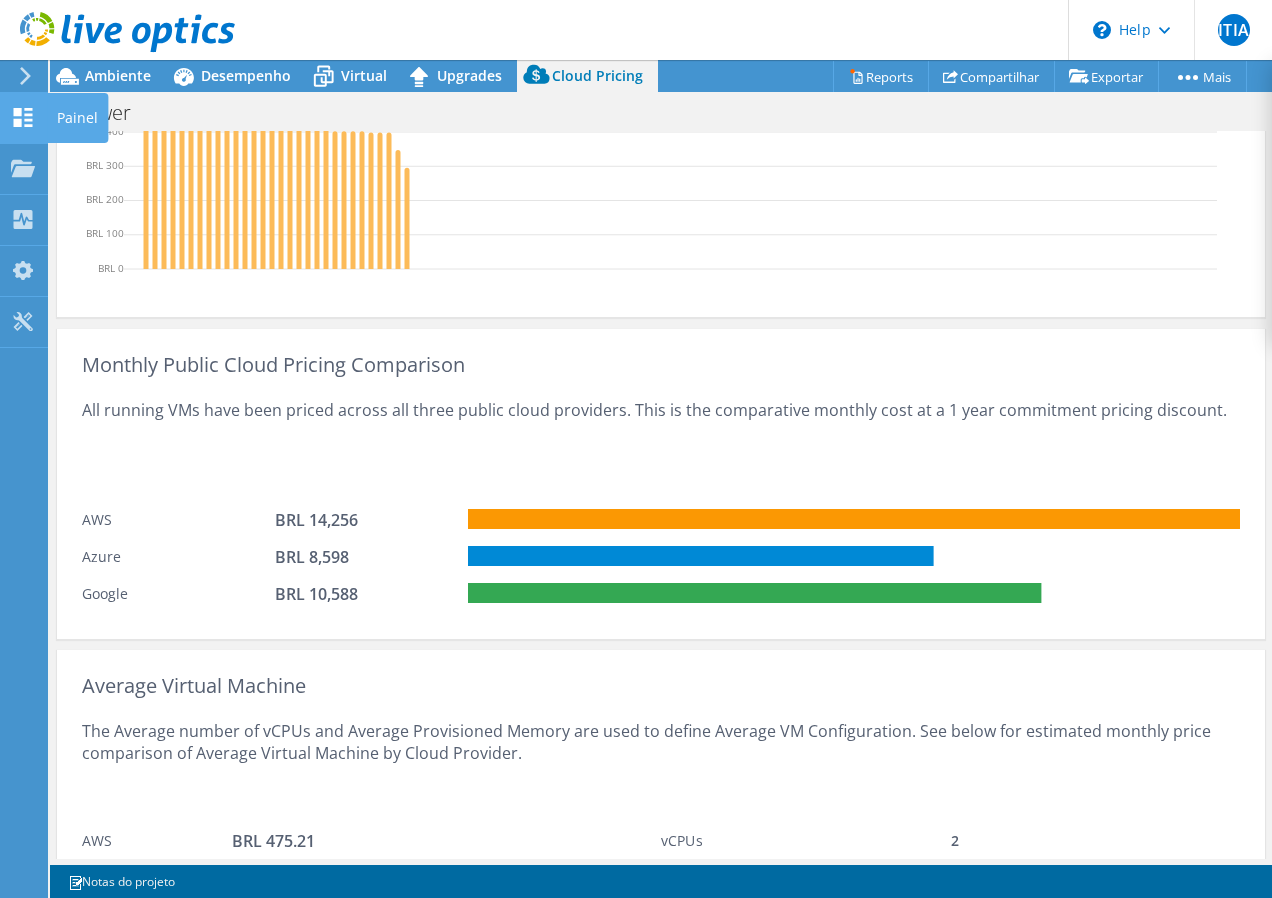 click 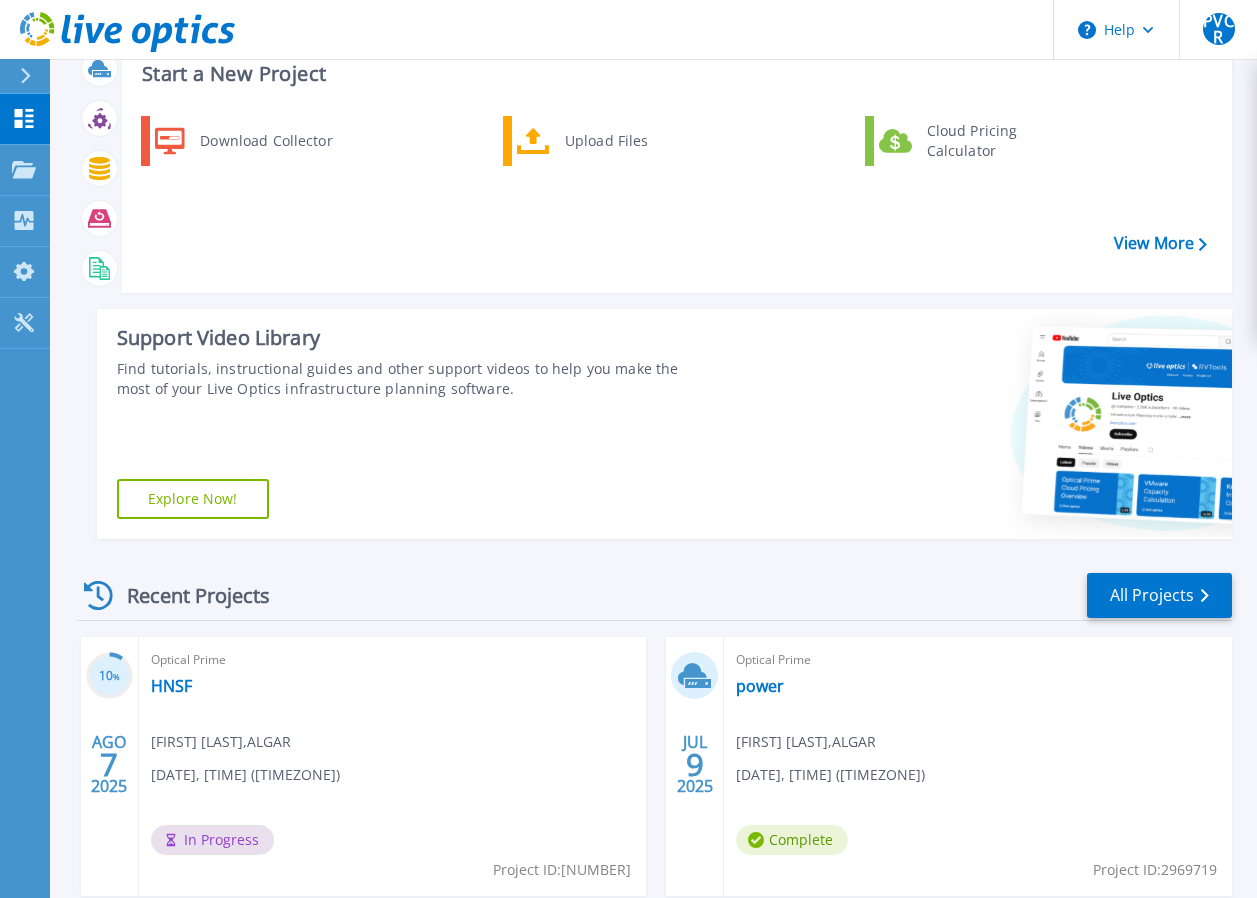 scroll, scrollTop: 100, scrollLeft: 0, axis: vertical 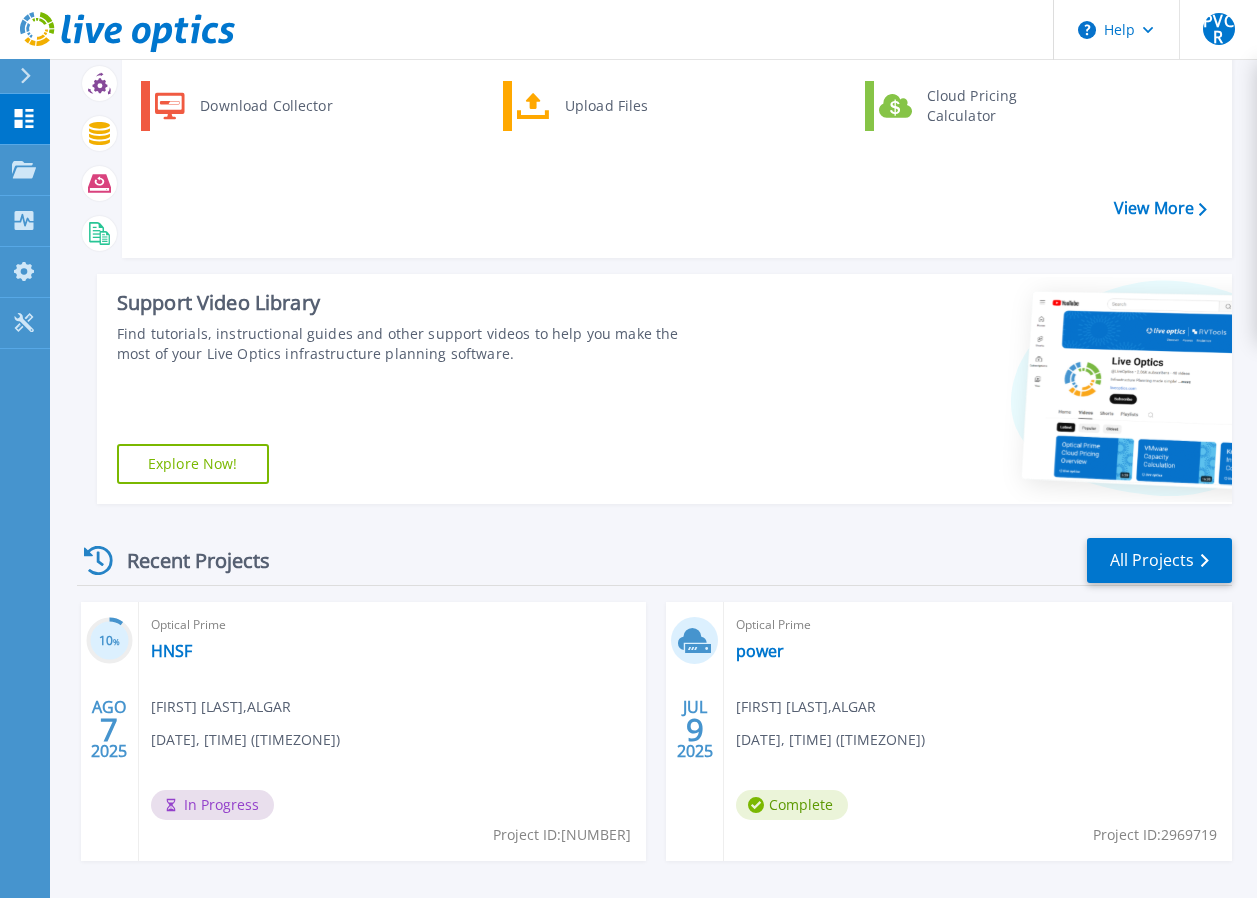 click on "Support Video Library Find tutorials, instructional guides and other support videos to help you make the most of your Live Optics infrastructure planning software. Explore Now!" at bounding box center (402, 389) 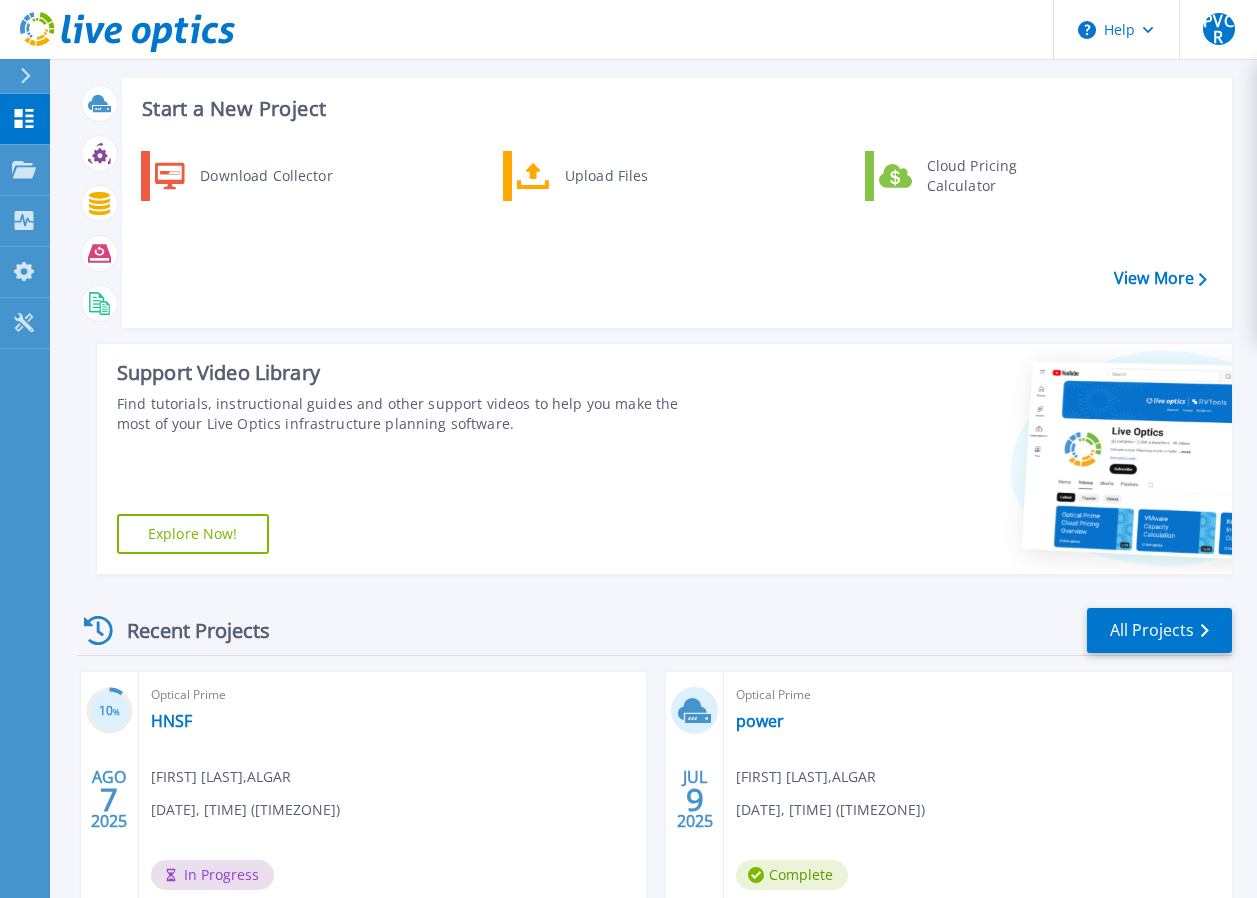 scroll, scrollTop: 0, scrollLeft: 0, axis: both 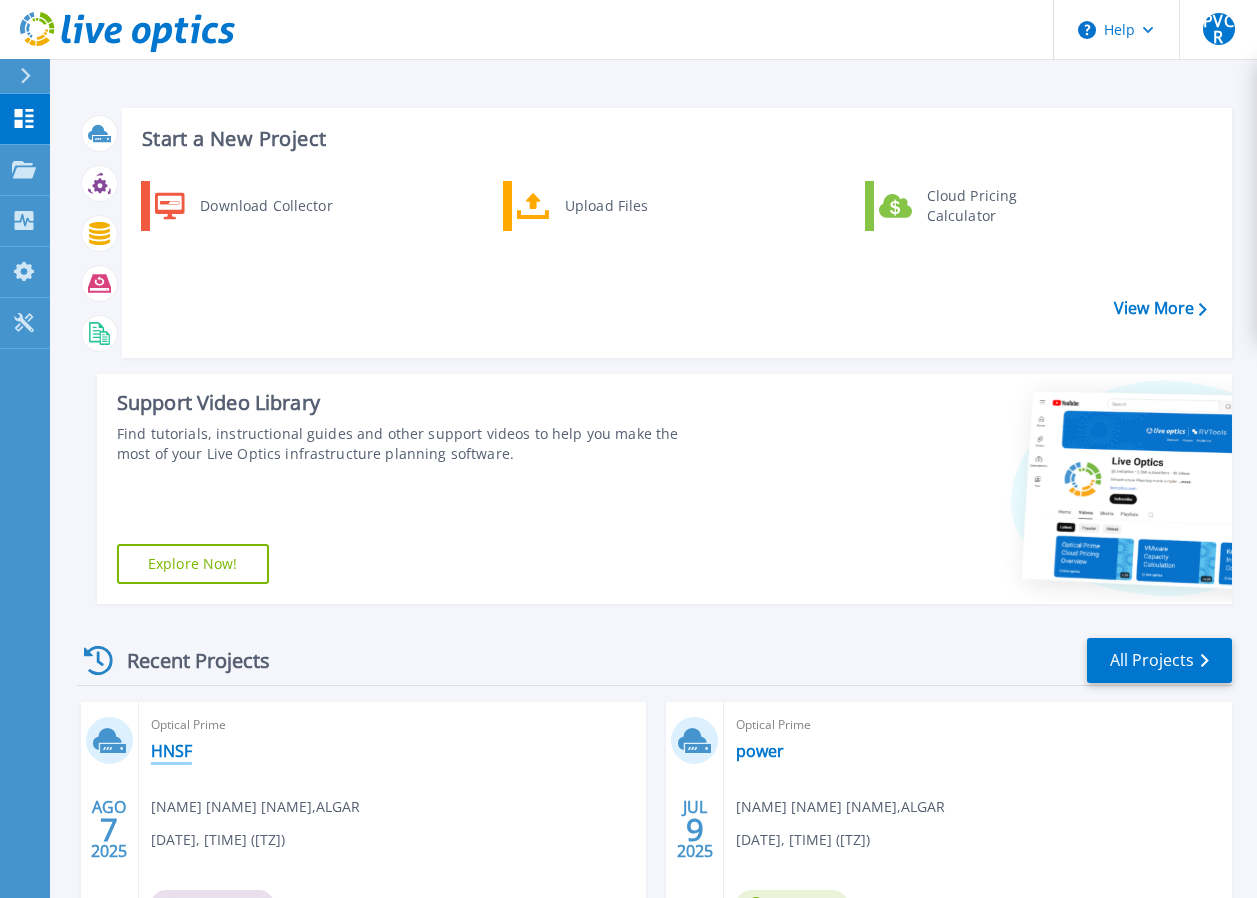 click on "HNSF" at bounding box center (171, 751) 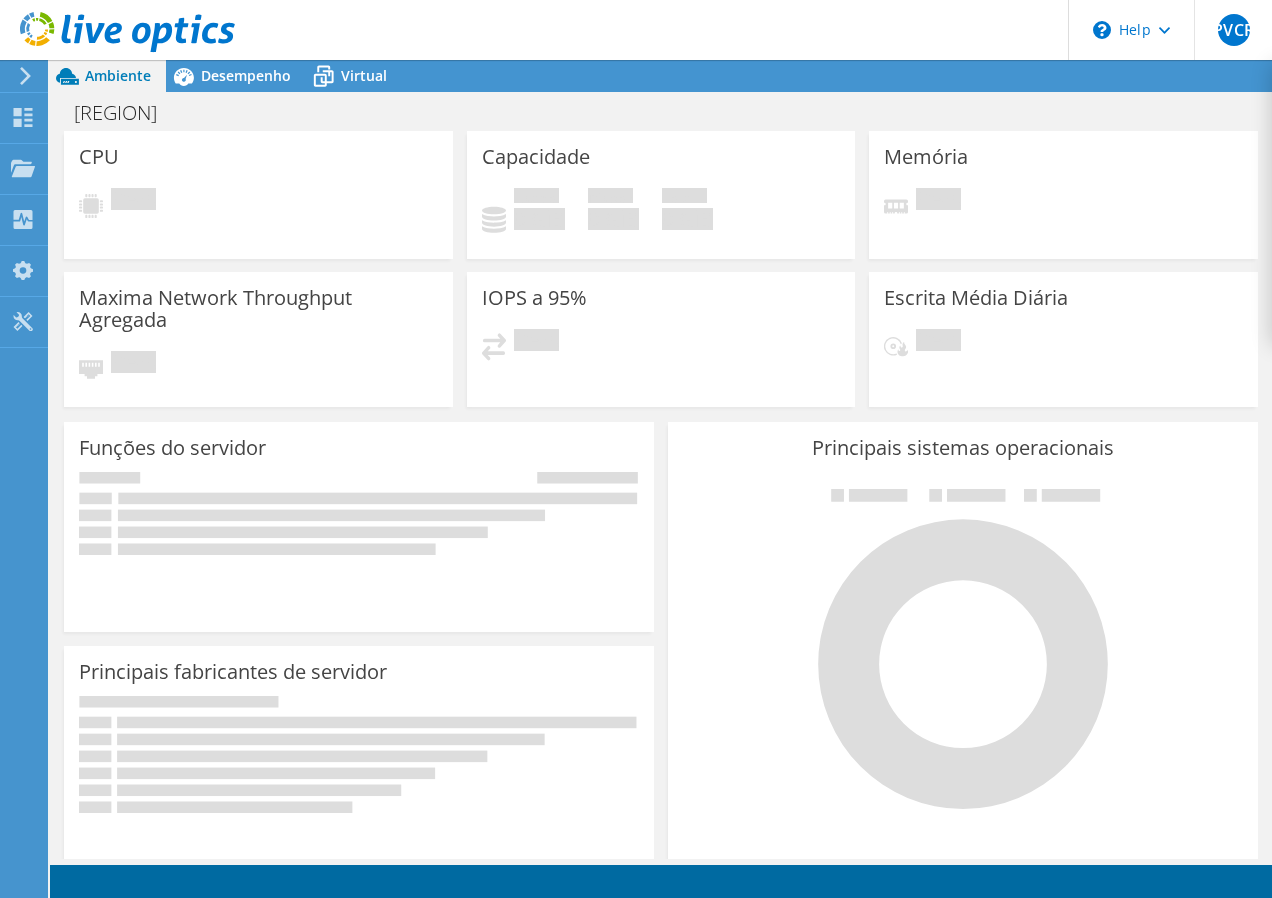scroll, scrollTop: 0, scrollLeft: 0, axis: both 